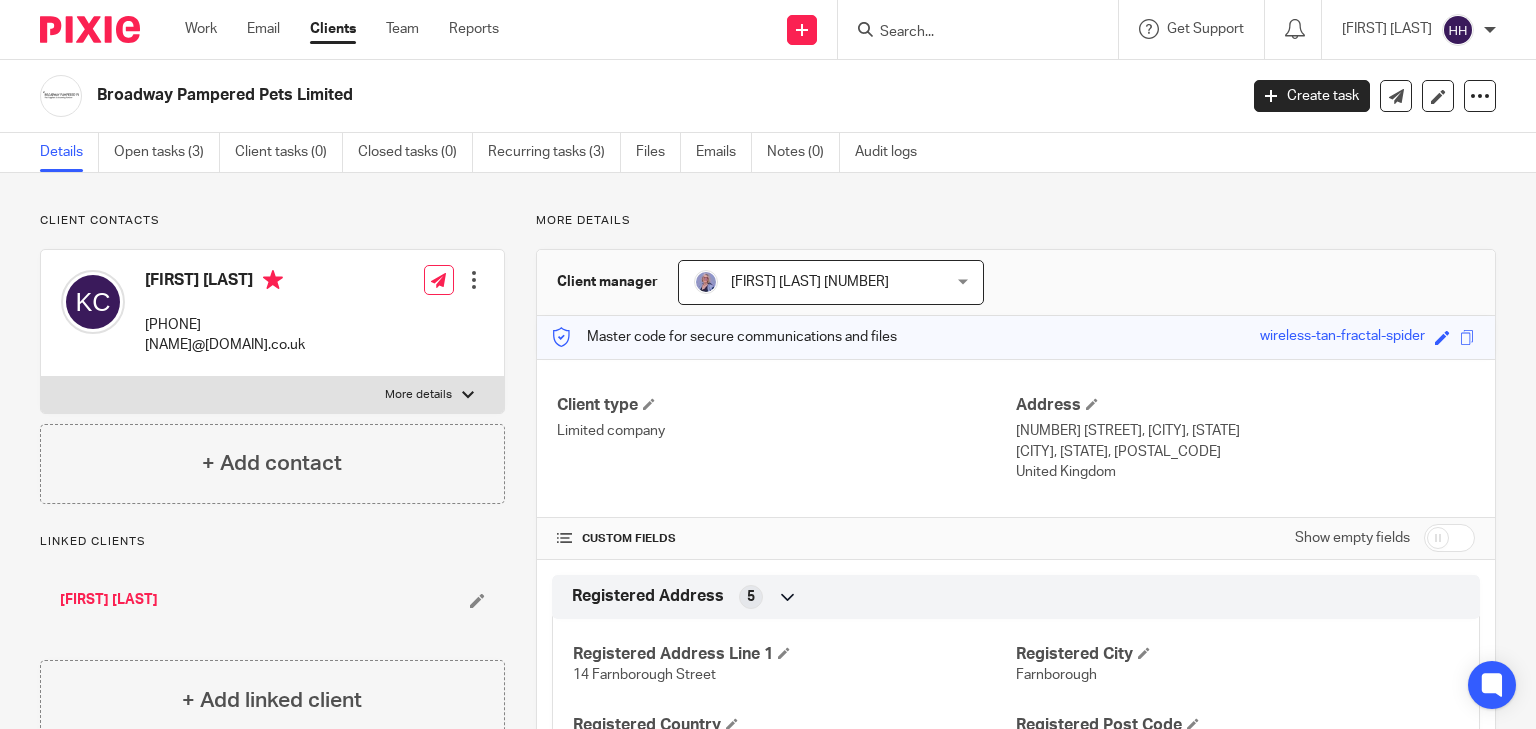 scroll, scrollTop: 0, scrollLeft: 0, axis: both 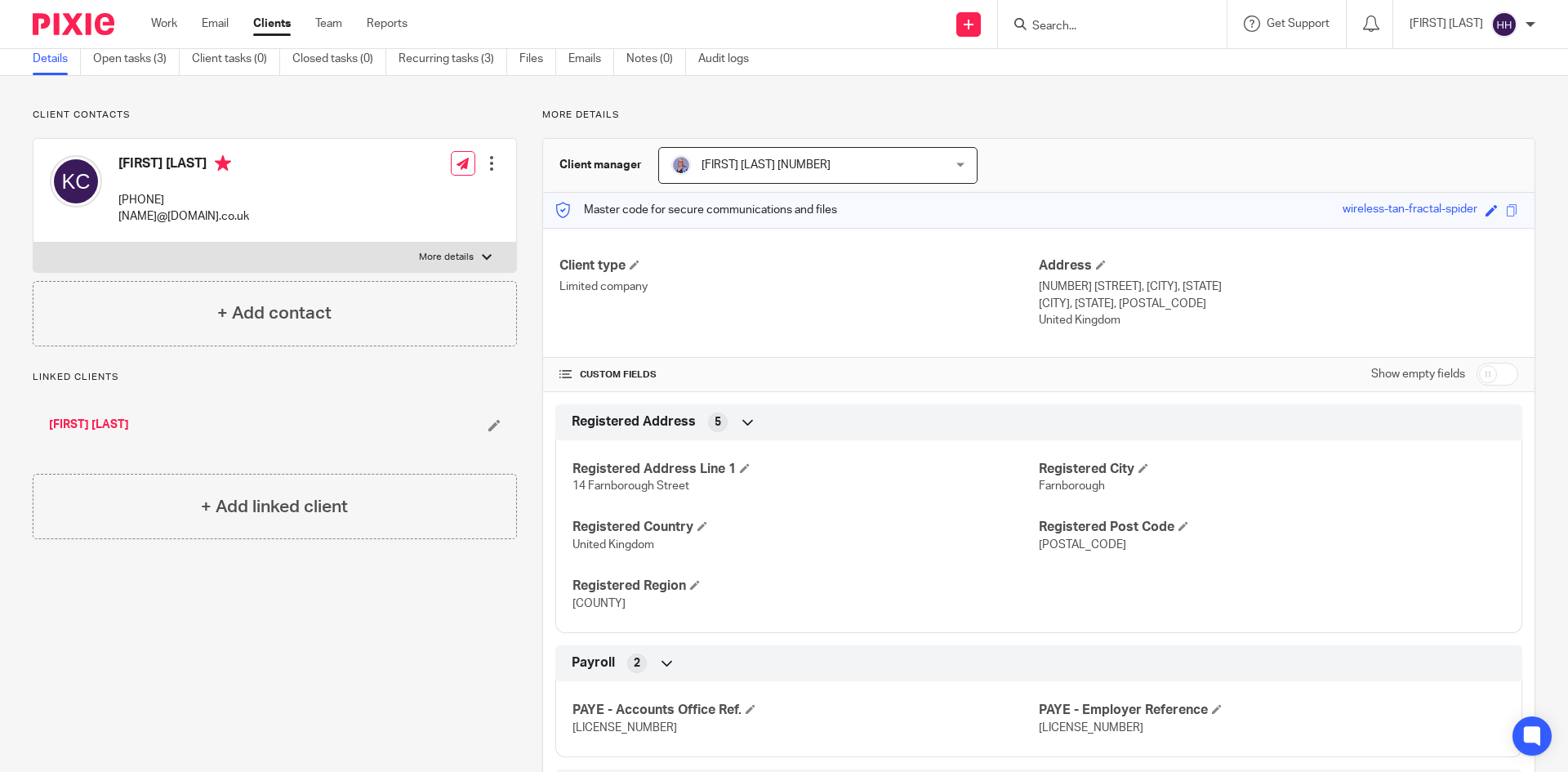 click at bounding box center (1117, 24) 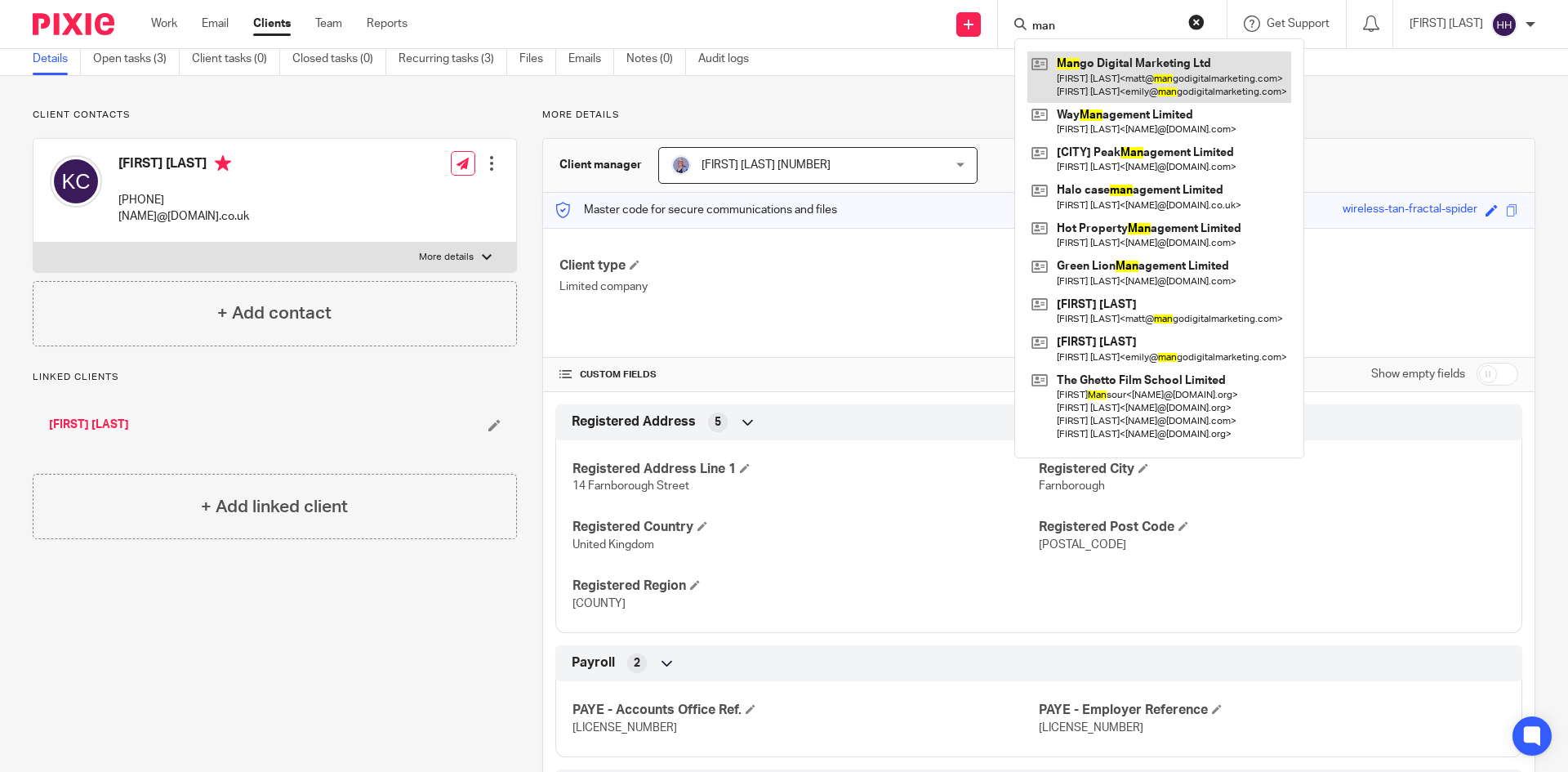 type on "man" 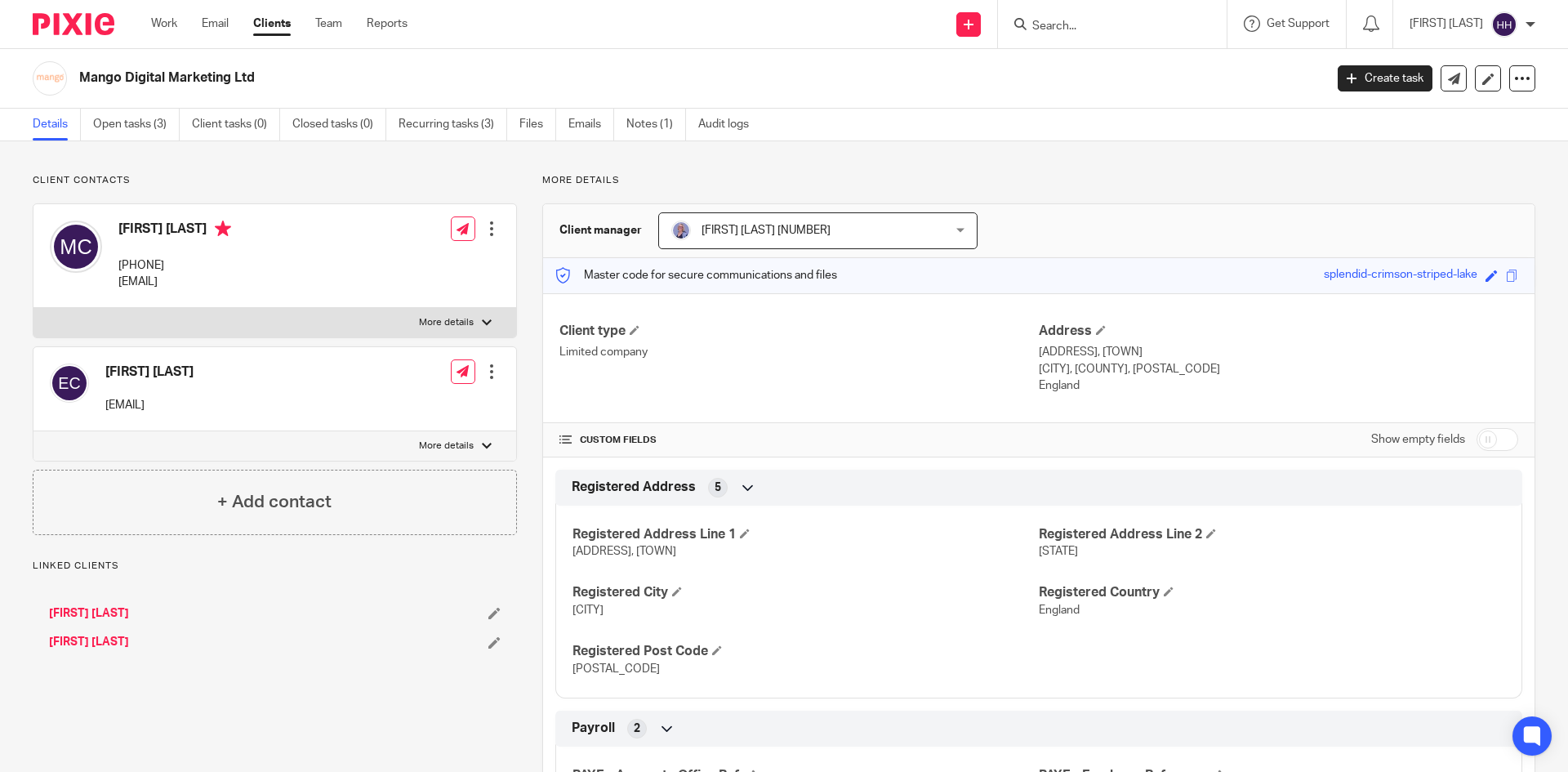 scroll, scrollTop: 0, scrollLeft: 0, axis: both 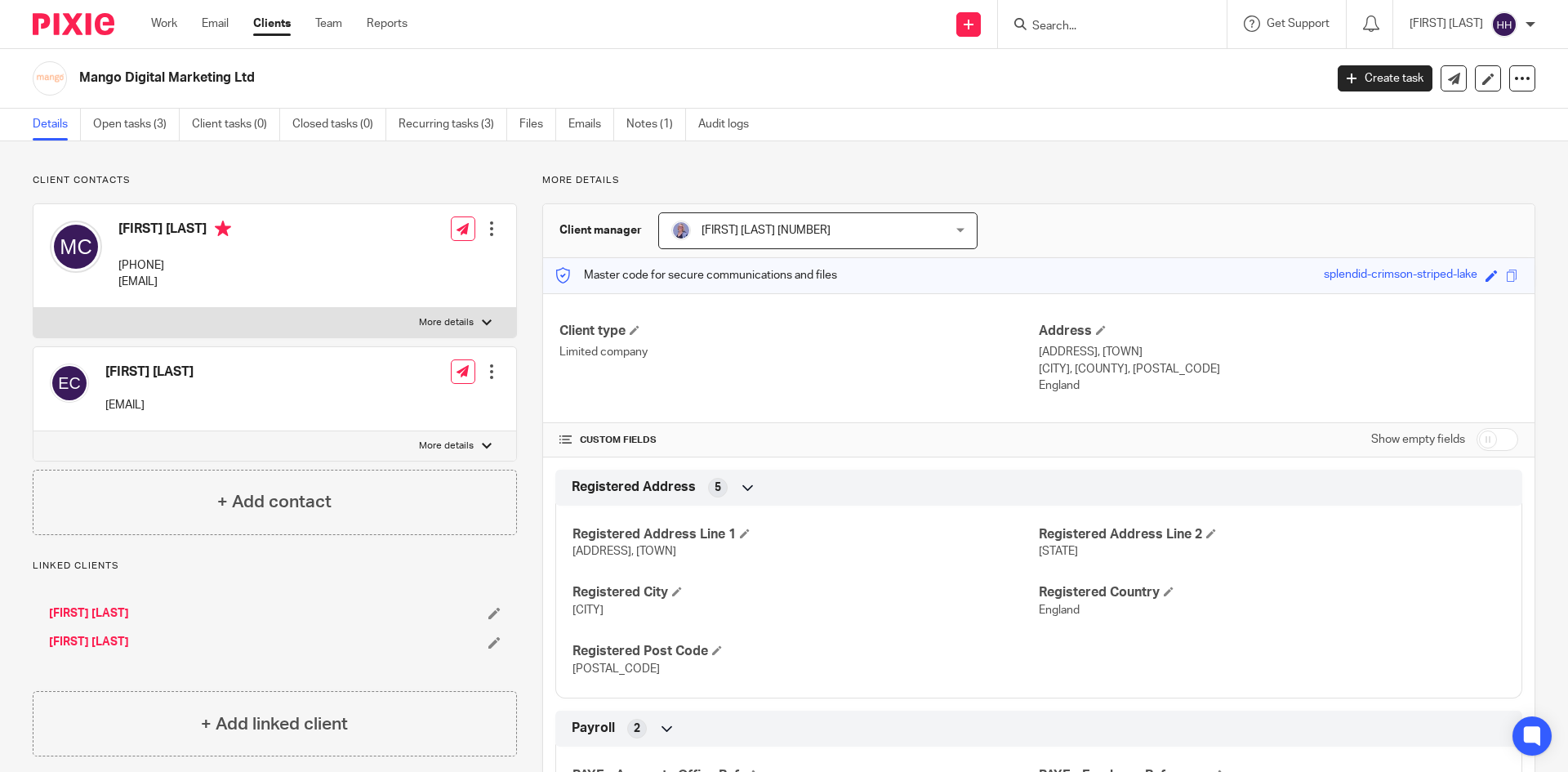 drag, startPoint x: 114, startPoint y: 279, endPoint x: 321, endPoint y: 278, distance: 207.00242 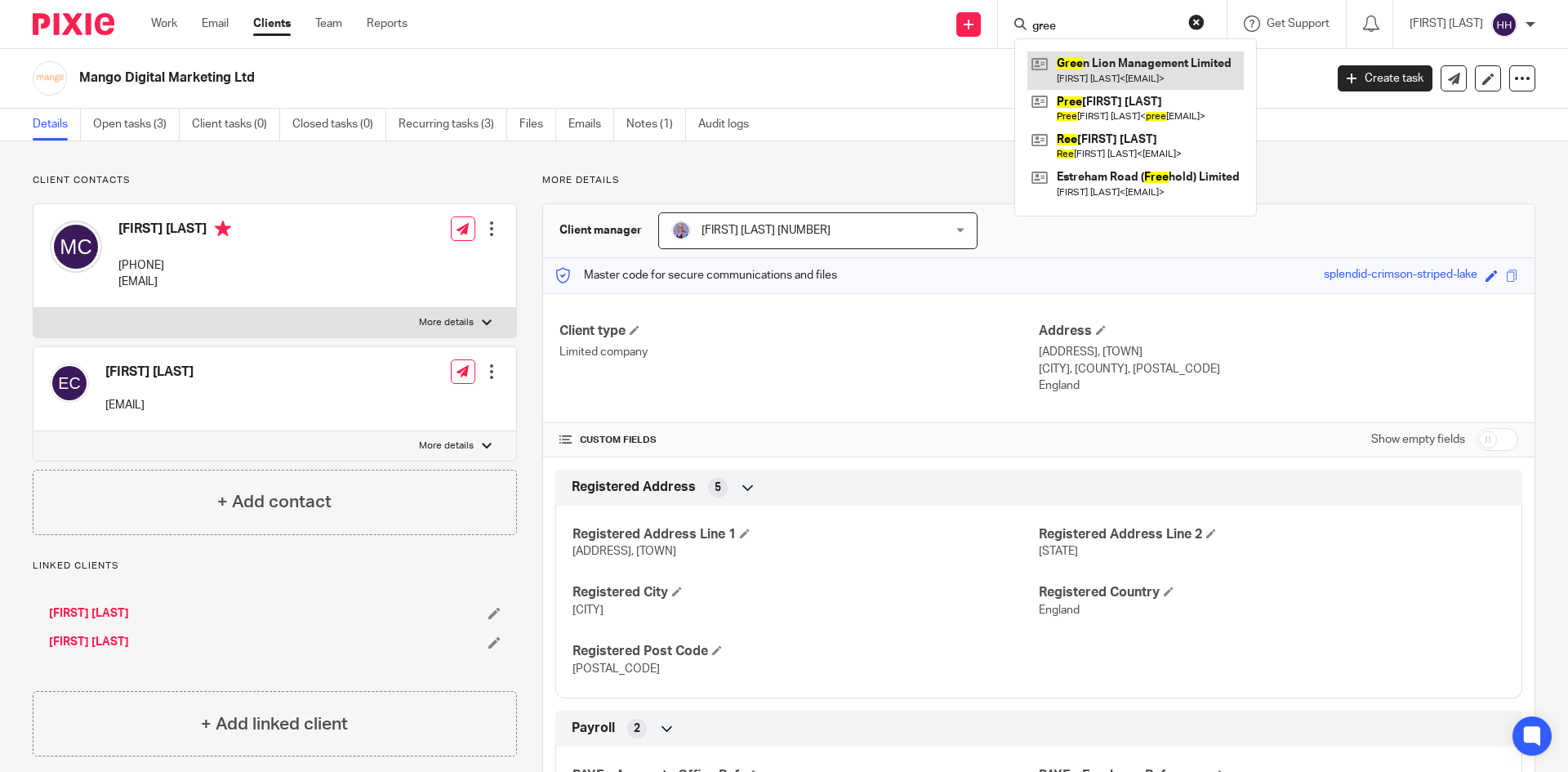 type on "gree" 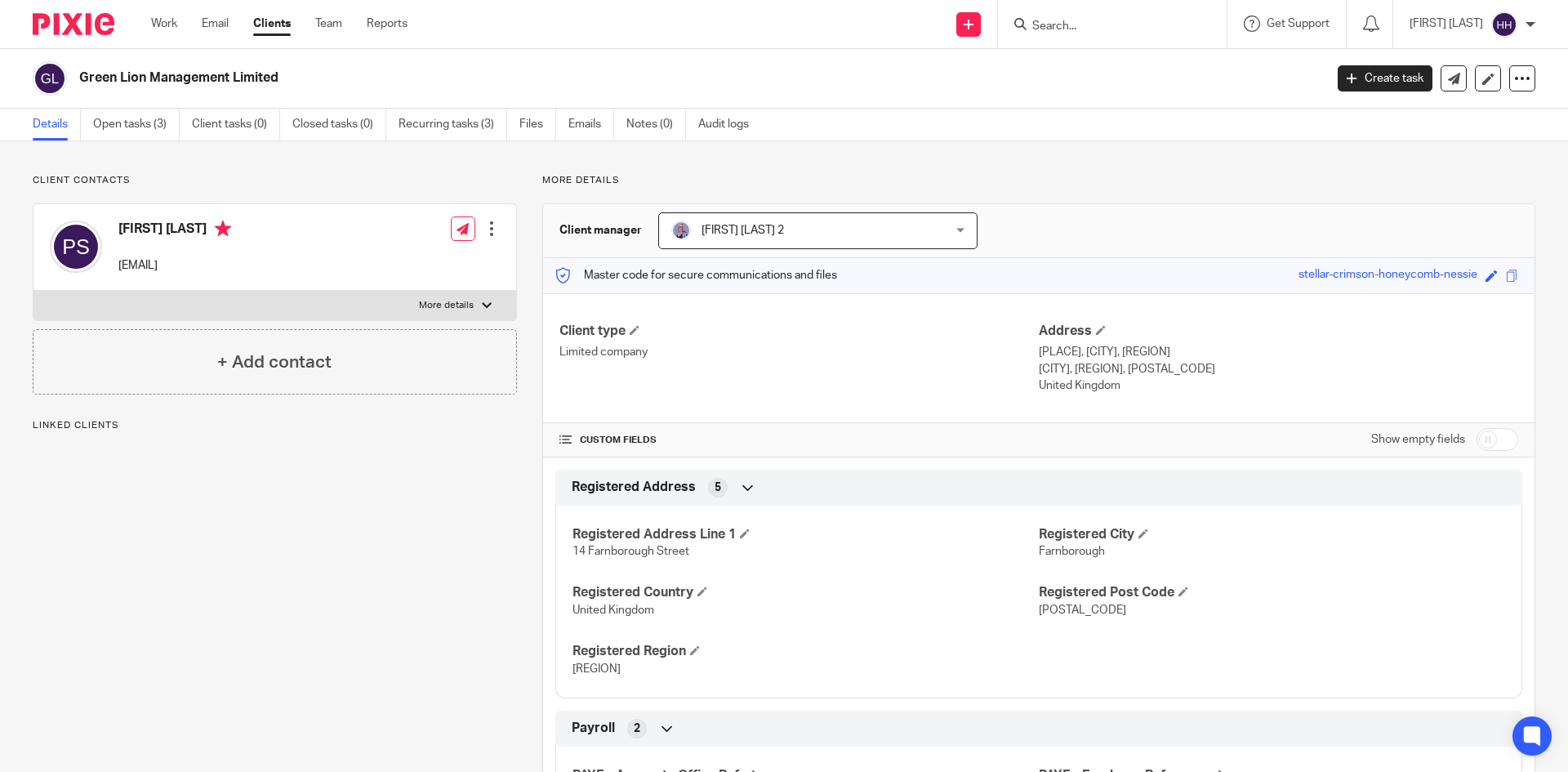 scroll, scrollTop: 0, scrollLeft: 0, axis: both 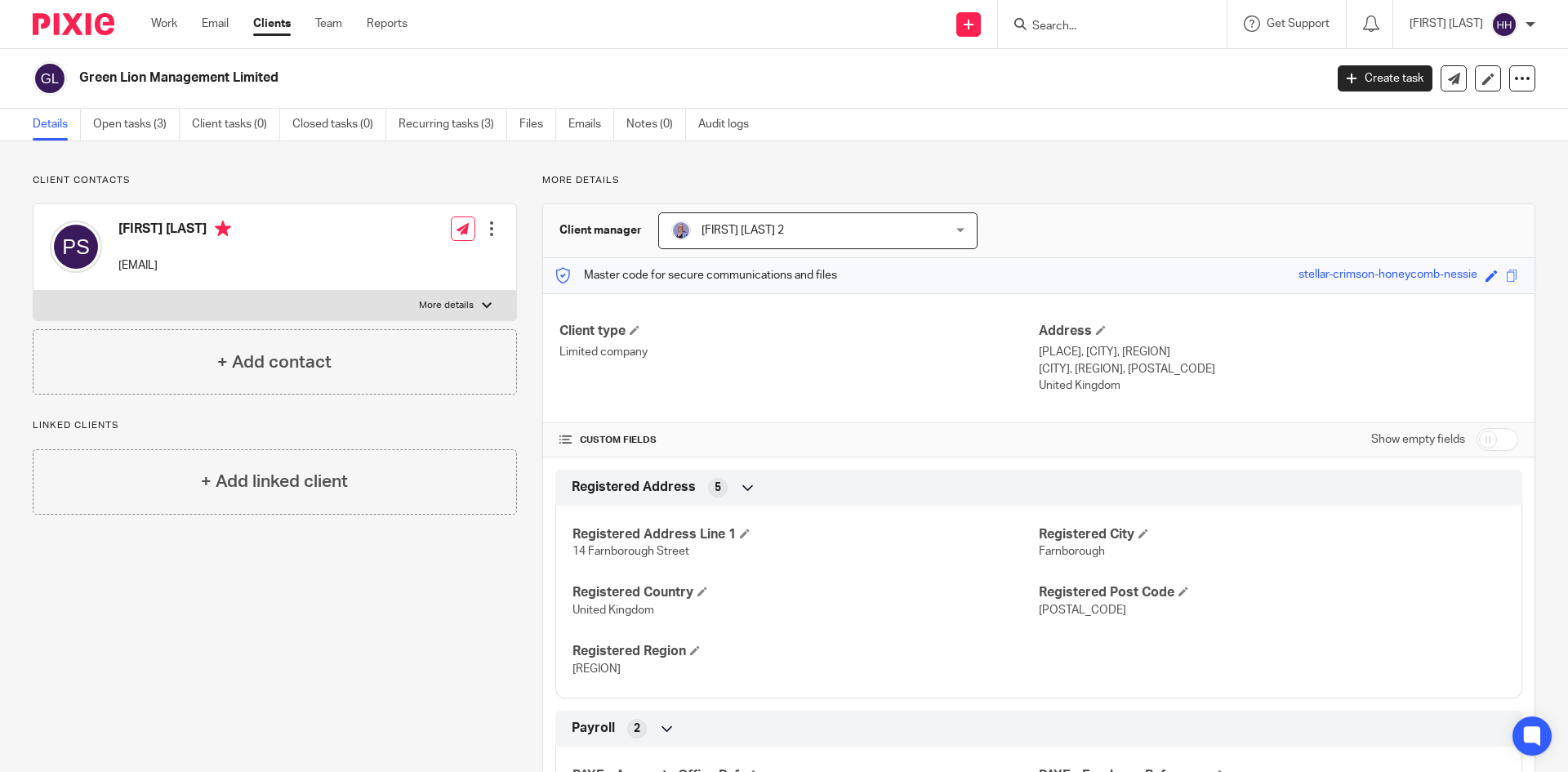 drag, startPoint x: 117, startPoint y: 266, endPoint x: 298, endPoint y: 272, distance: 181.09942 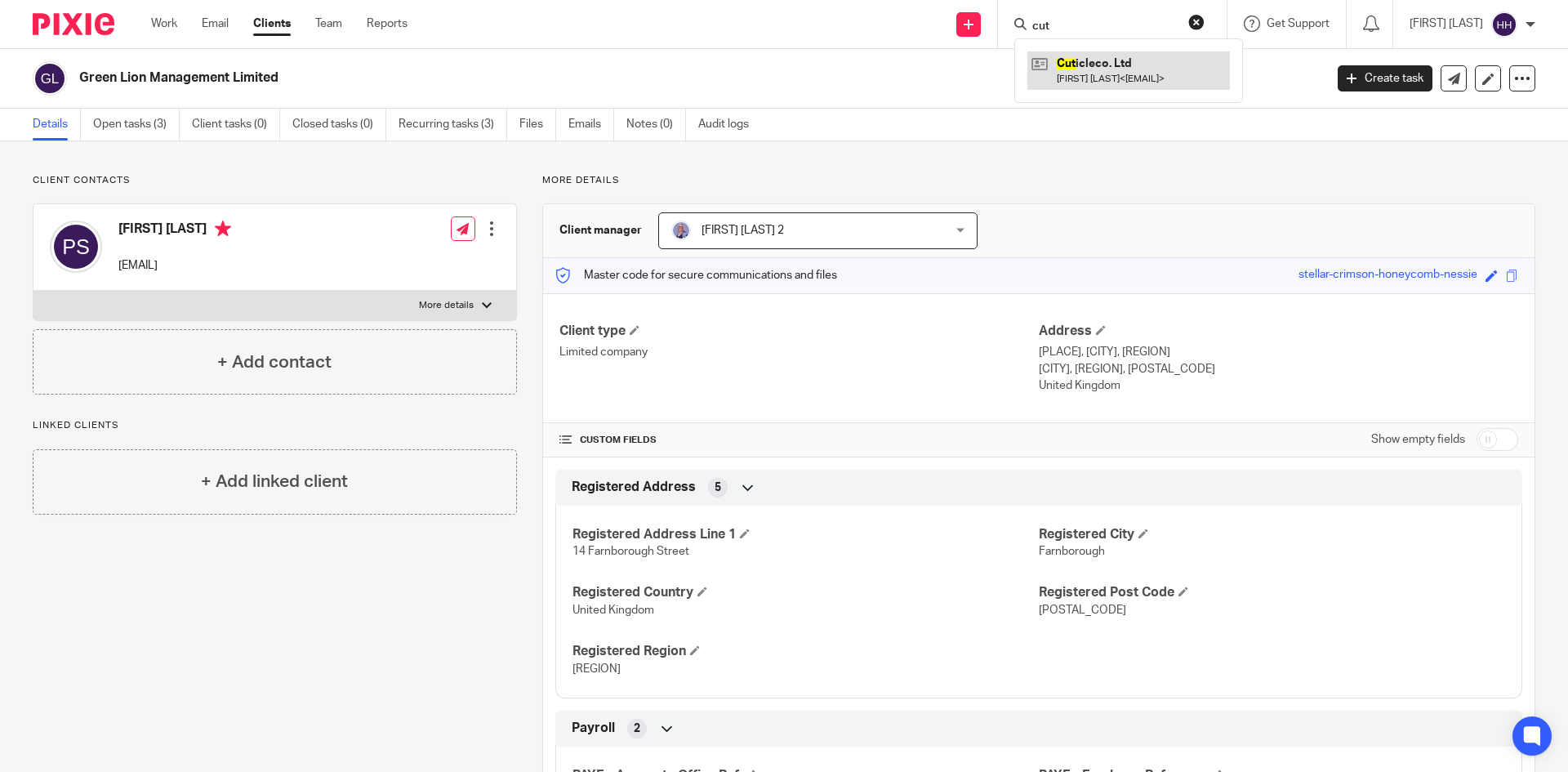 type on "cut" 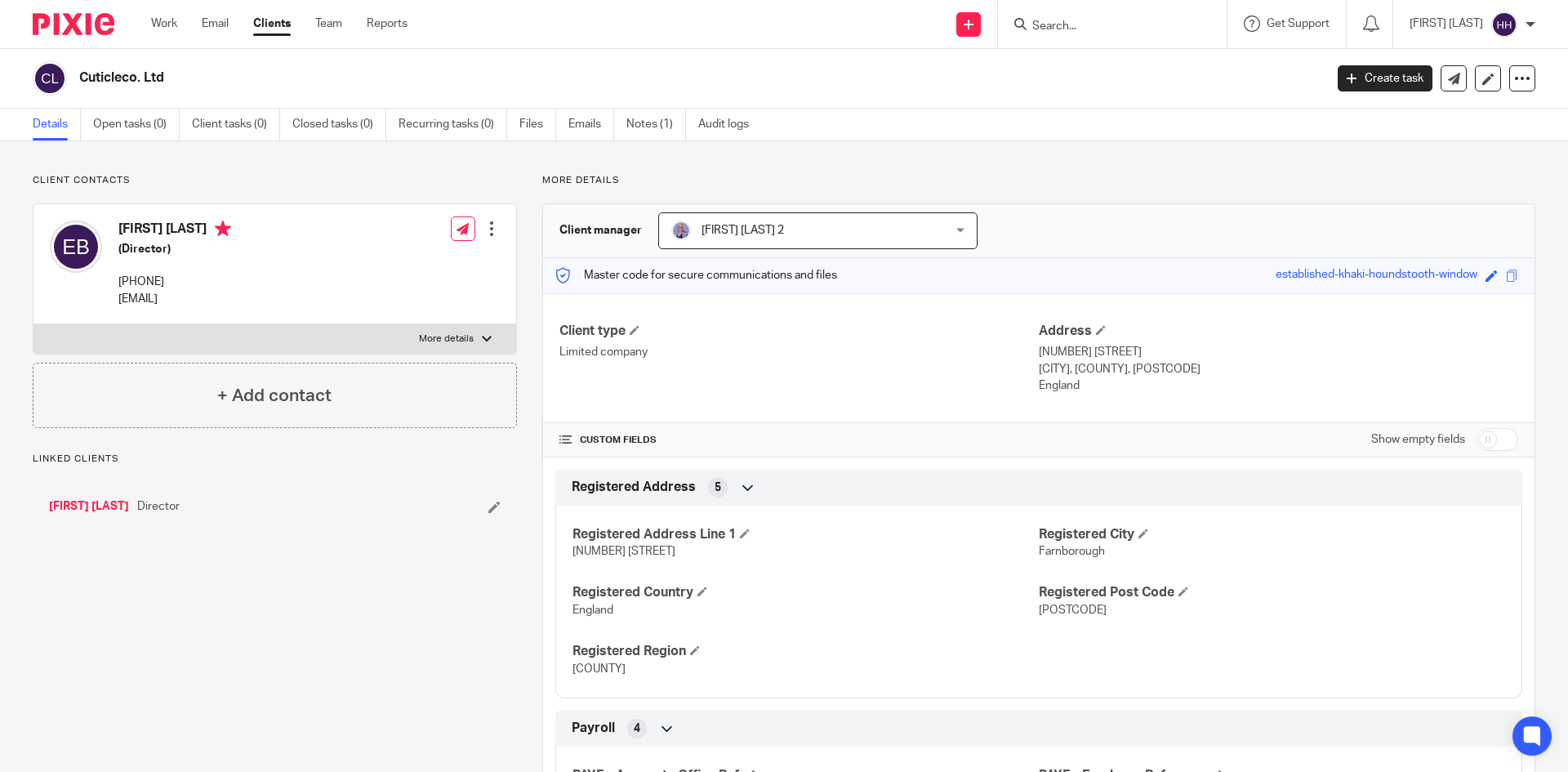 scroll, scrollTop: 0, scrollLeft: 0, axis: both 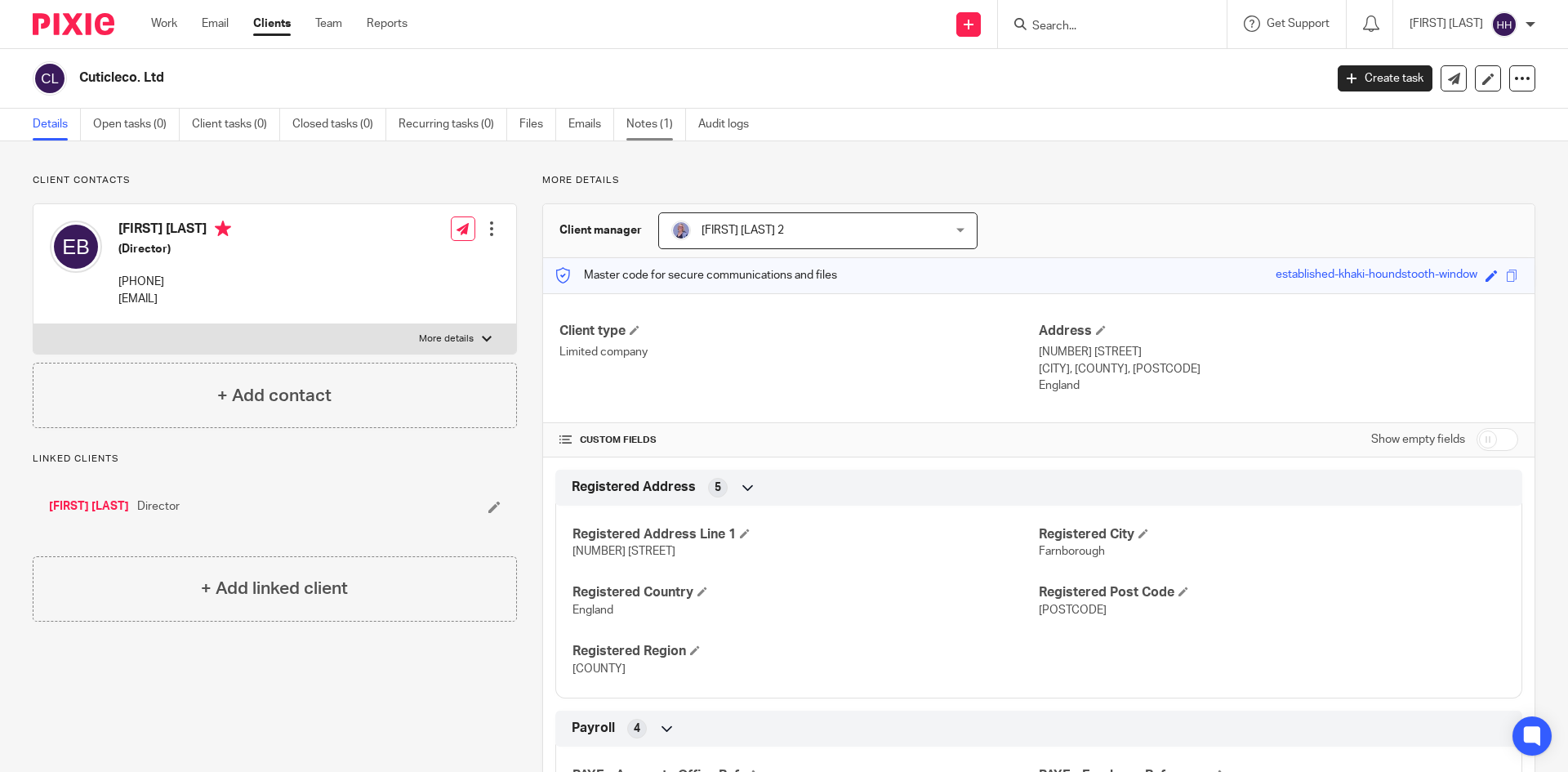click on "Notes (1)" at bounding box center (656, 124) 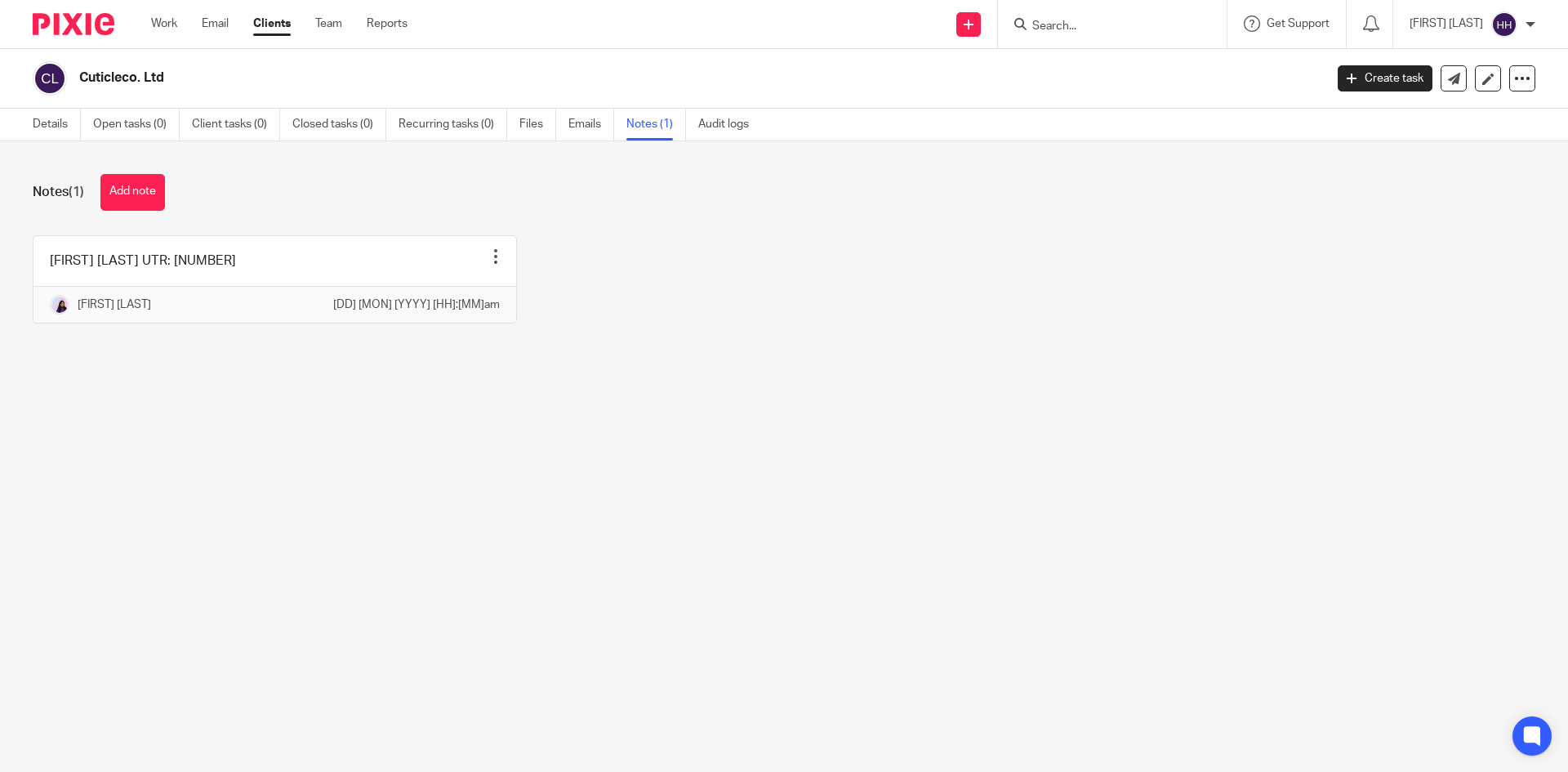 scroll, scrollTop: 0, scrollLeft: 0, axis: both 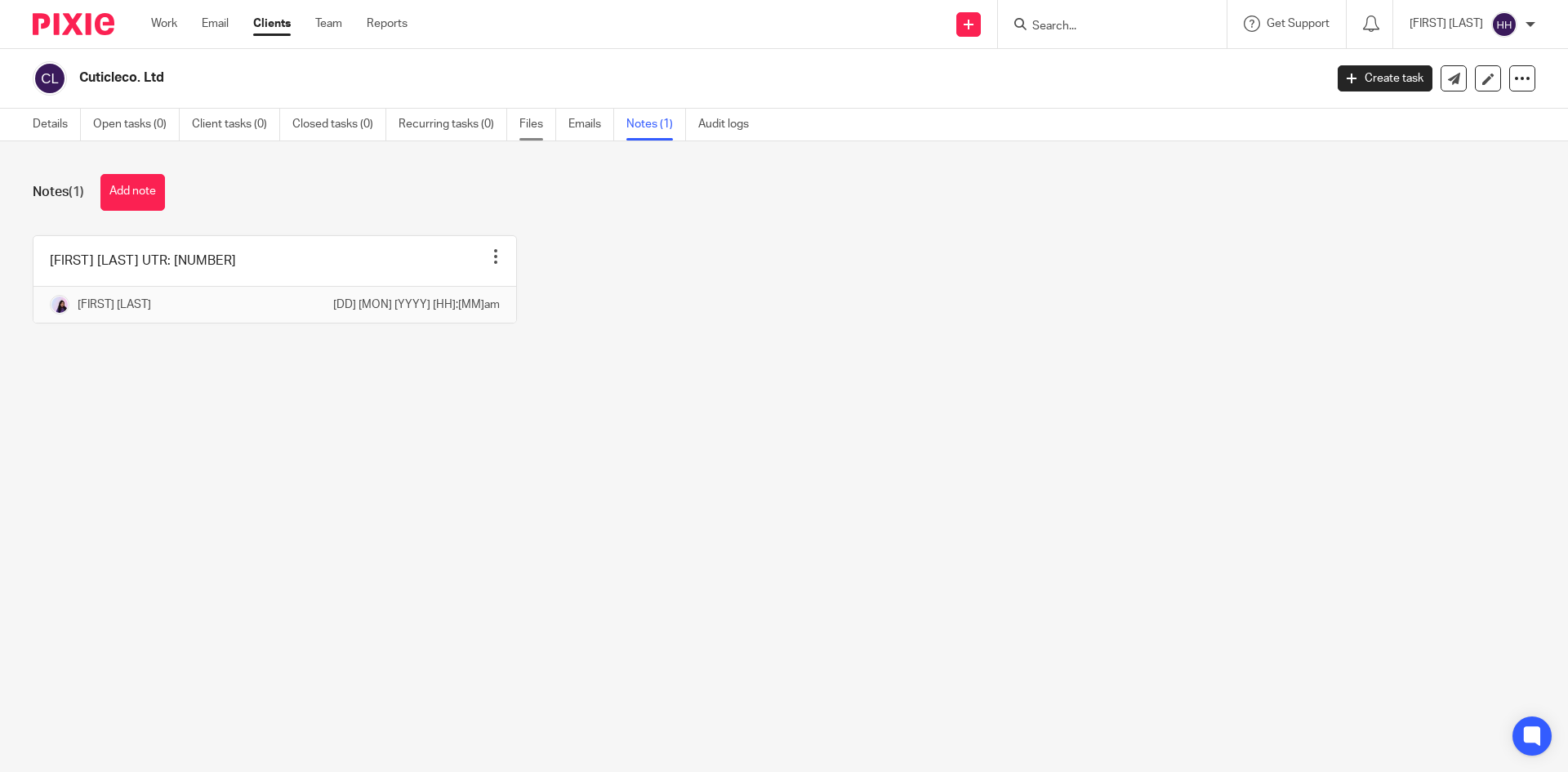 click on "Files" at bounding box center (537, 124) 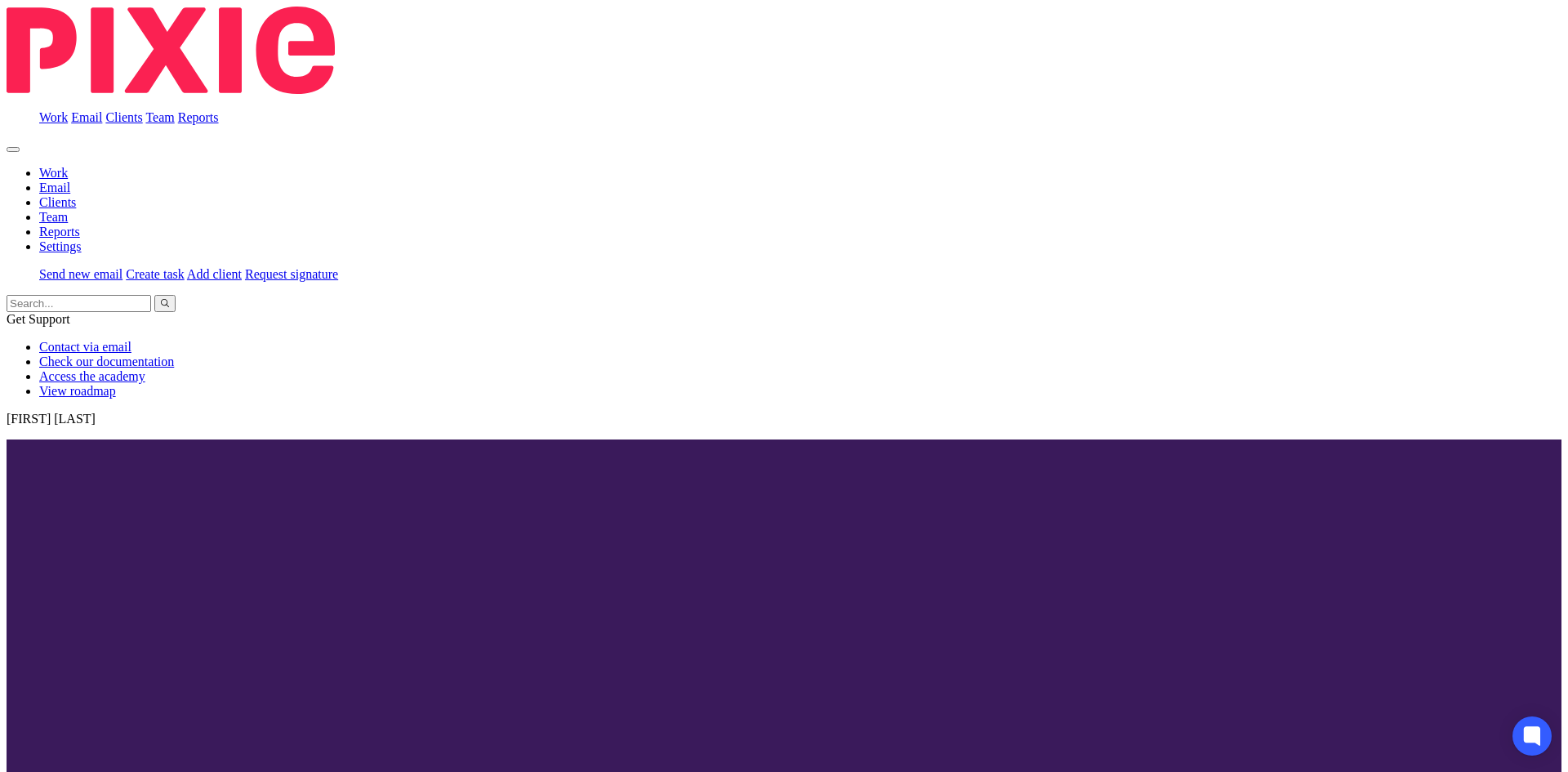 scroll, scrollTop: 0, scrollLeft: 0, axis: both 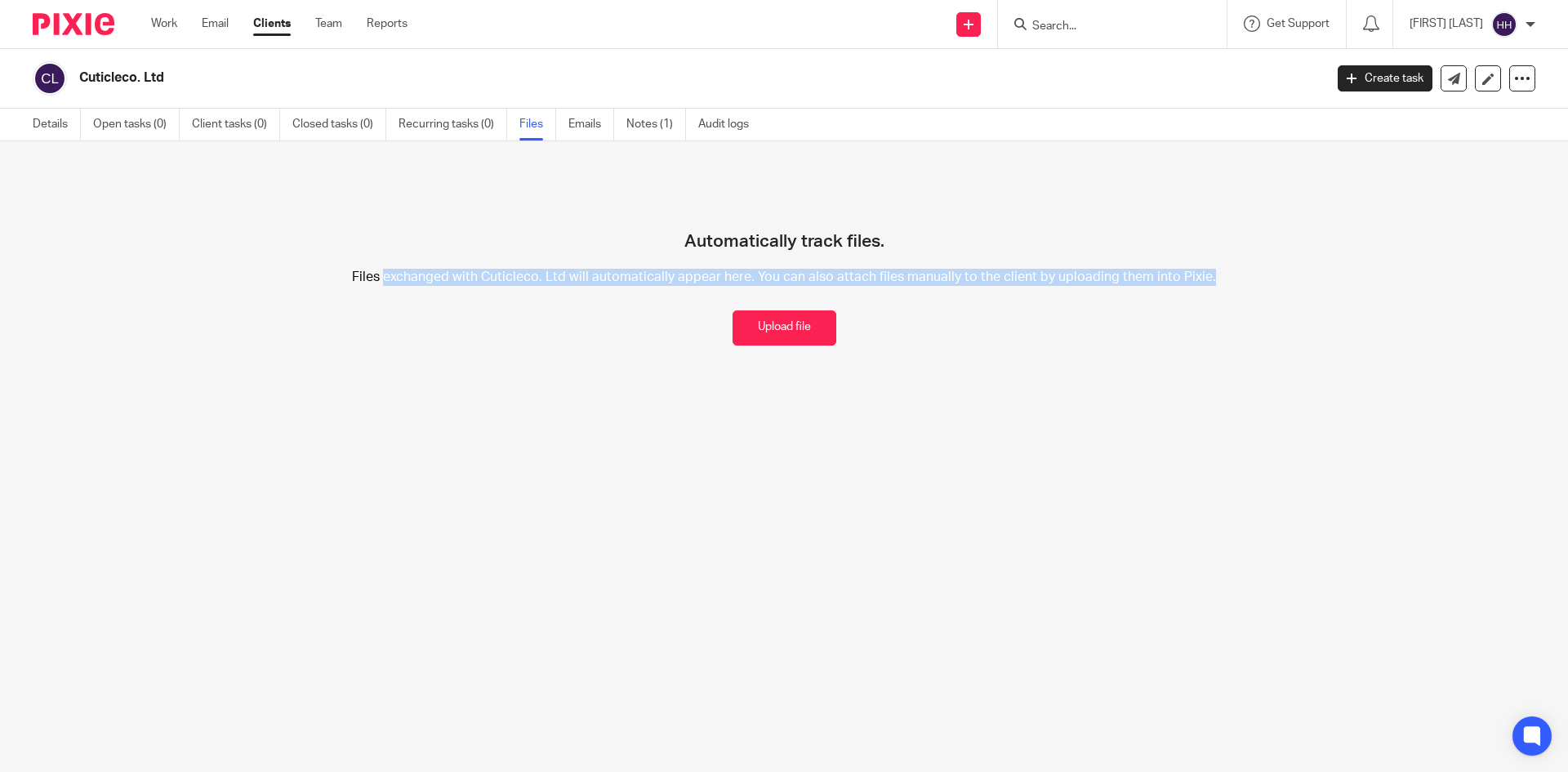 drag, startPoint x: 386, startPoint y: 272, endPoint x: 1245, endPoint y: 286, distance: 859.1141 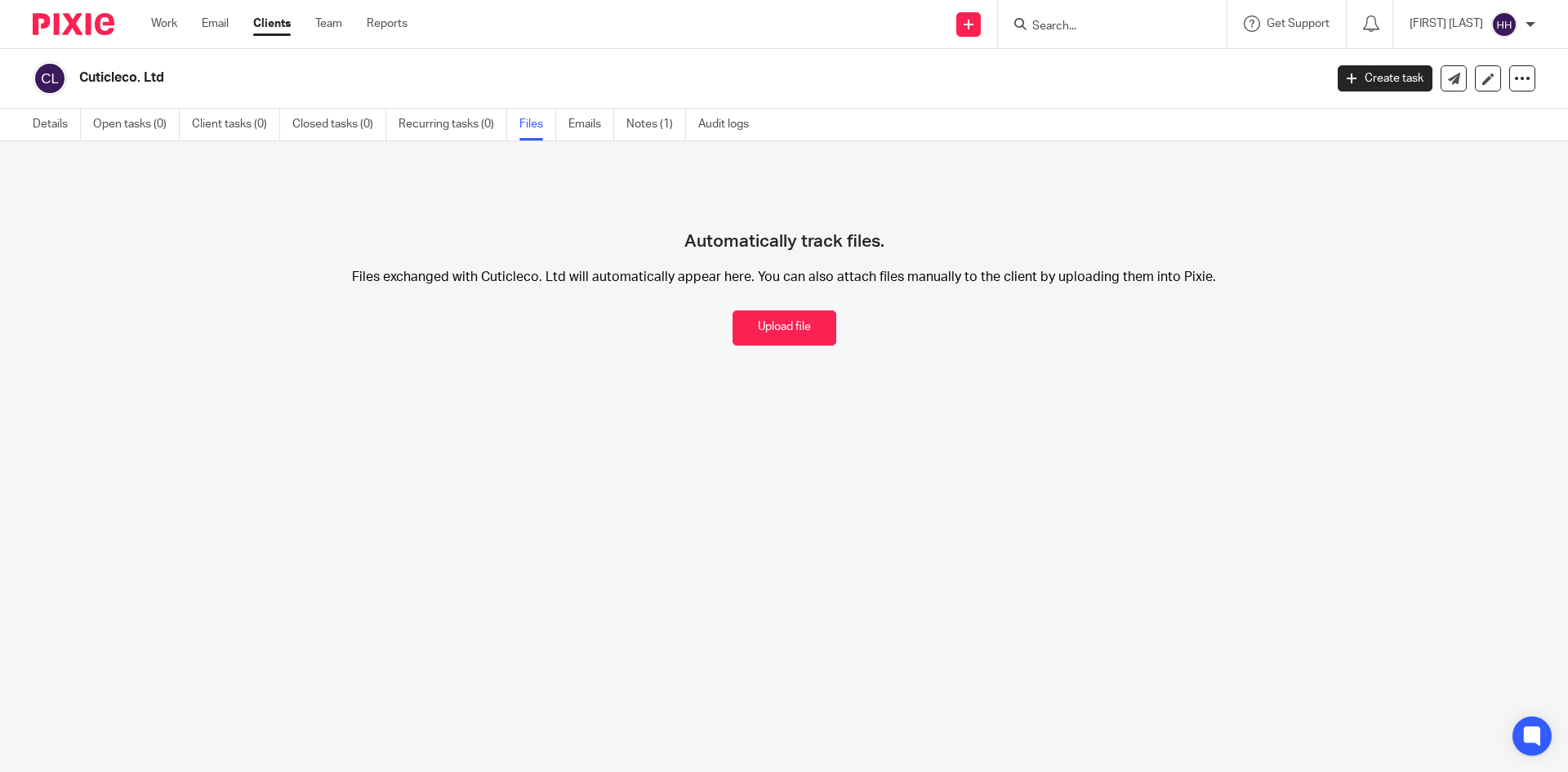 click at bounding box center (1104, 27) 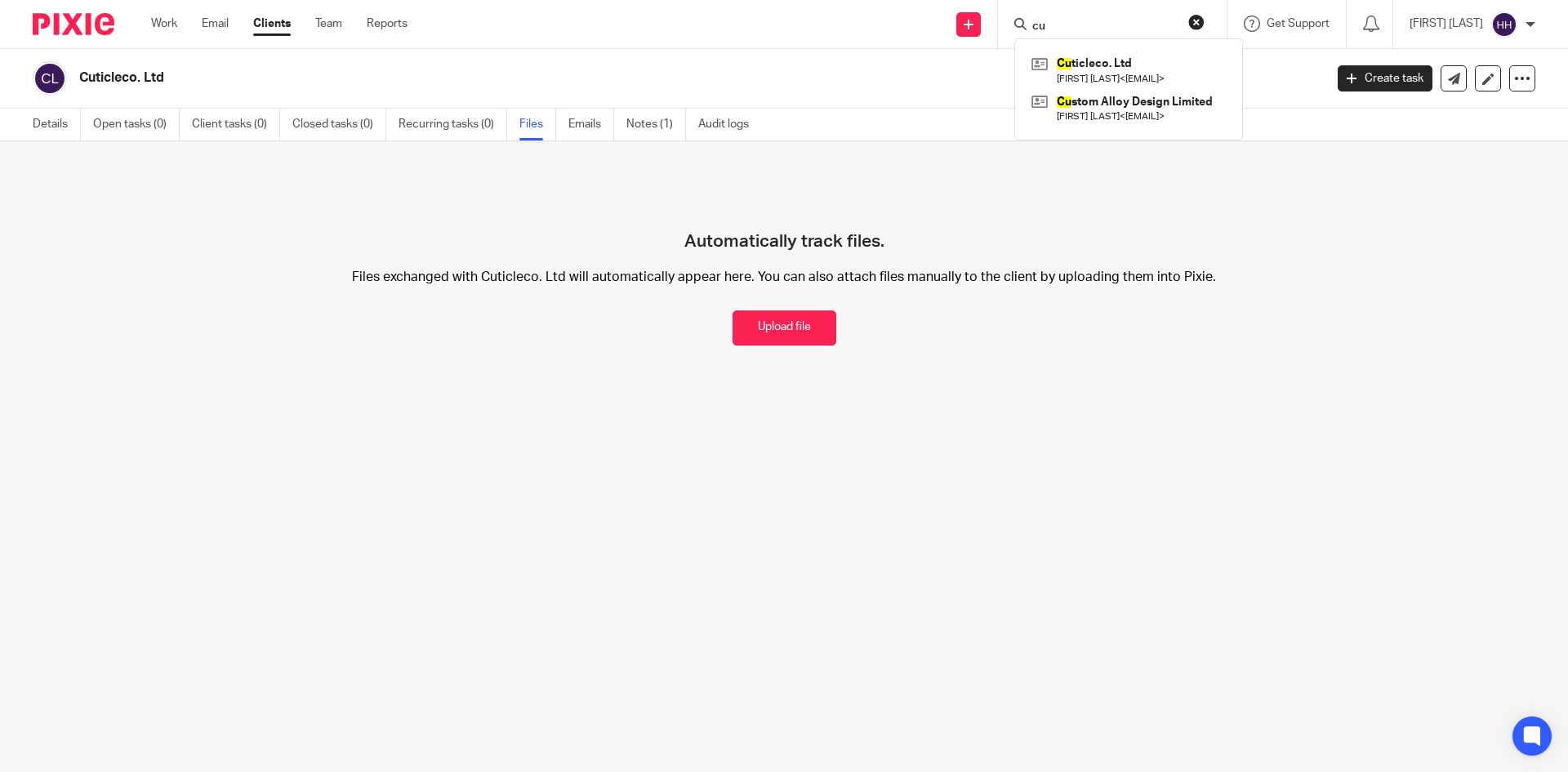 type on "cu" 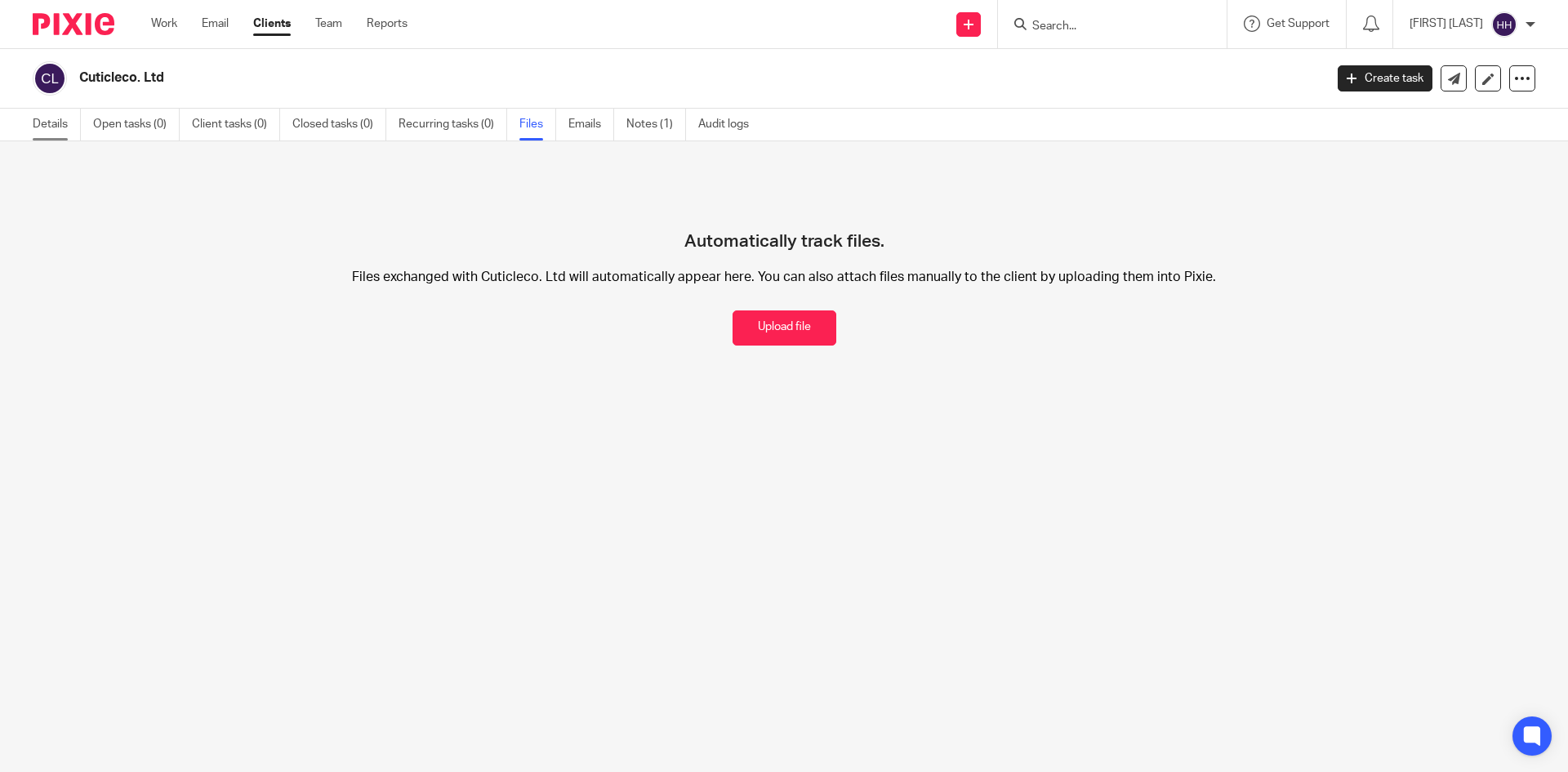 click on "Details" at bounding box center (56, 124) 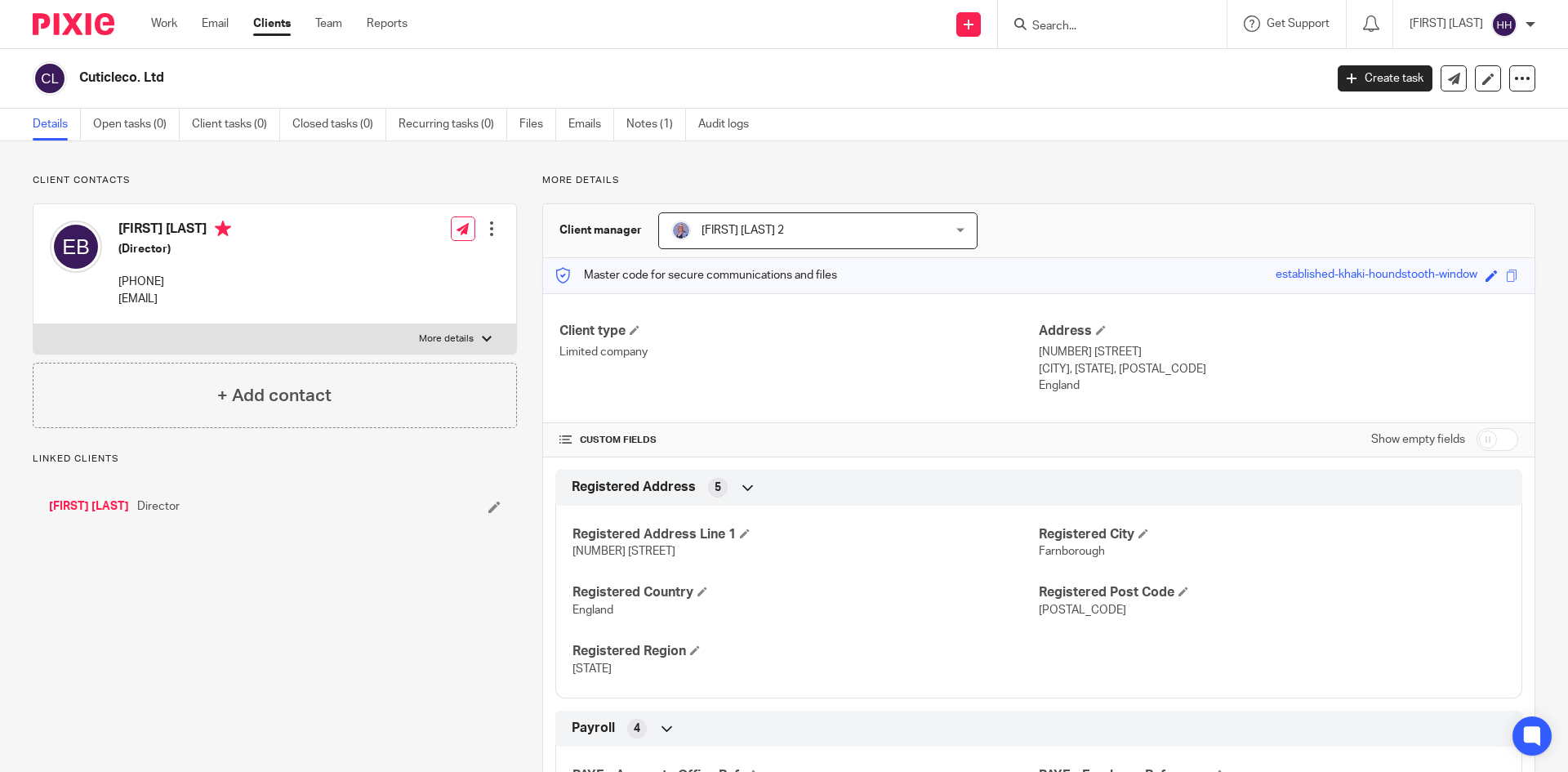 scroll, scrollTop: 0, scrollLeft: 0, axis: both 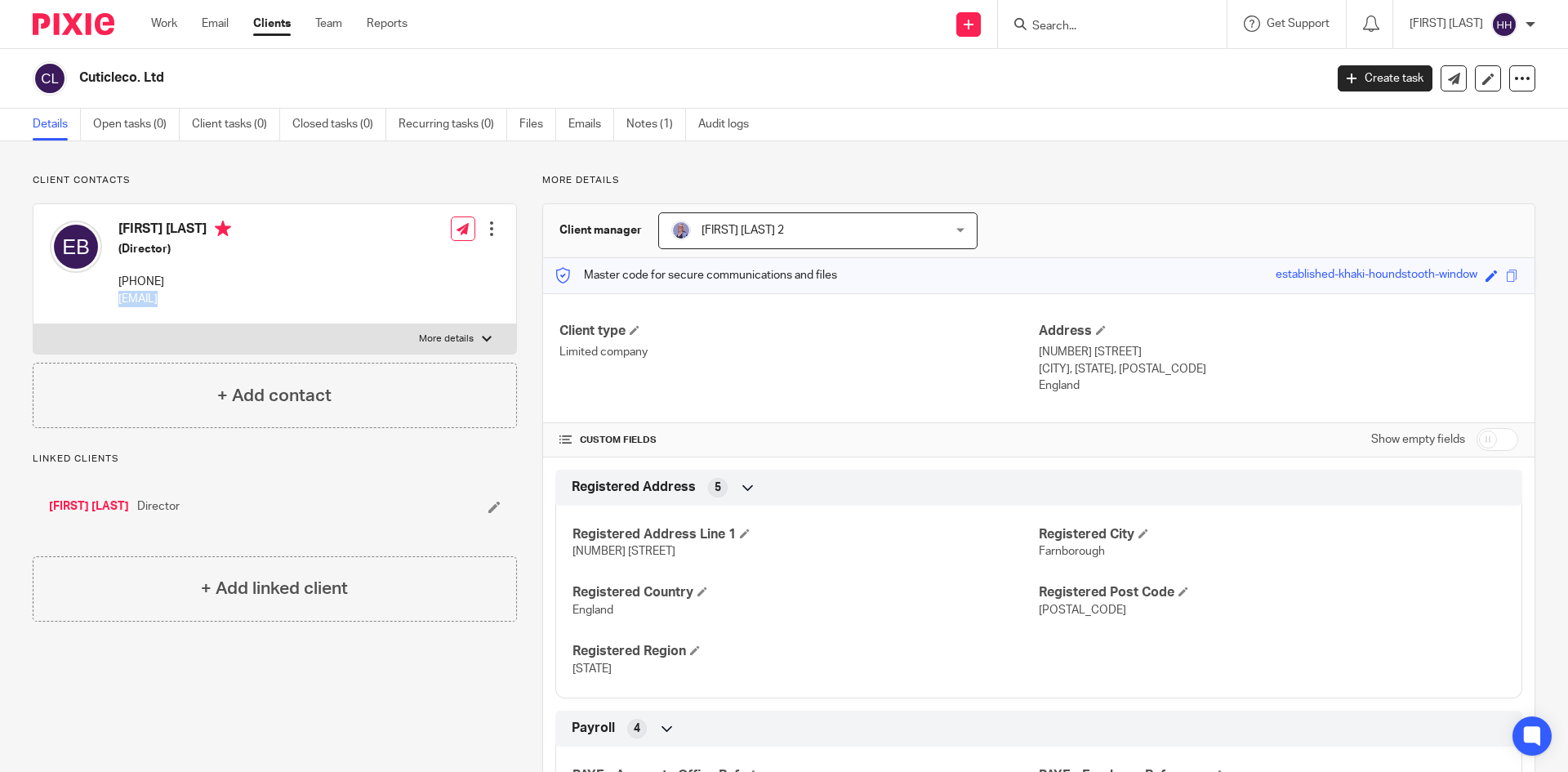 click on "[EMAIL]" at bounding box center [175, 299] 